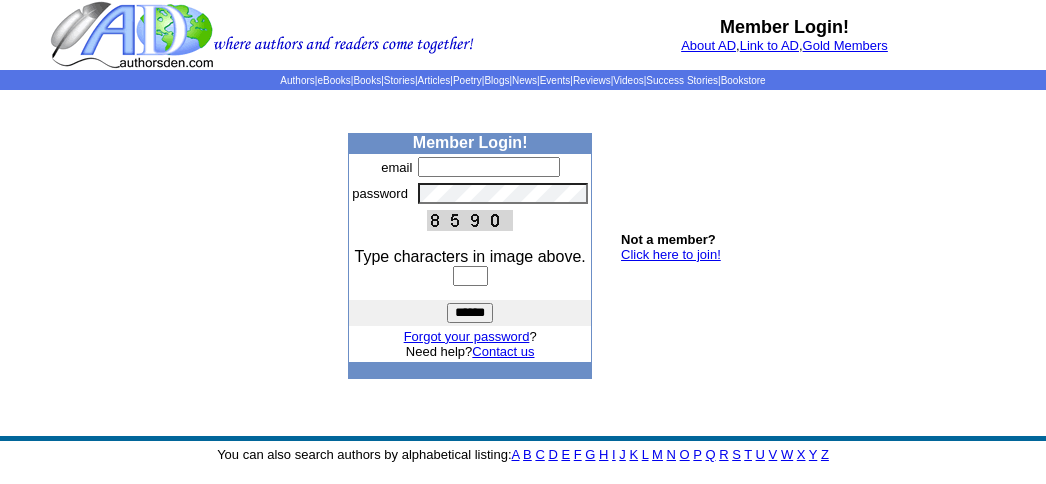 scroll, scrollTop: 0, scrollLeft: 0, axis: both 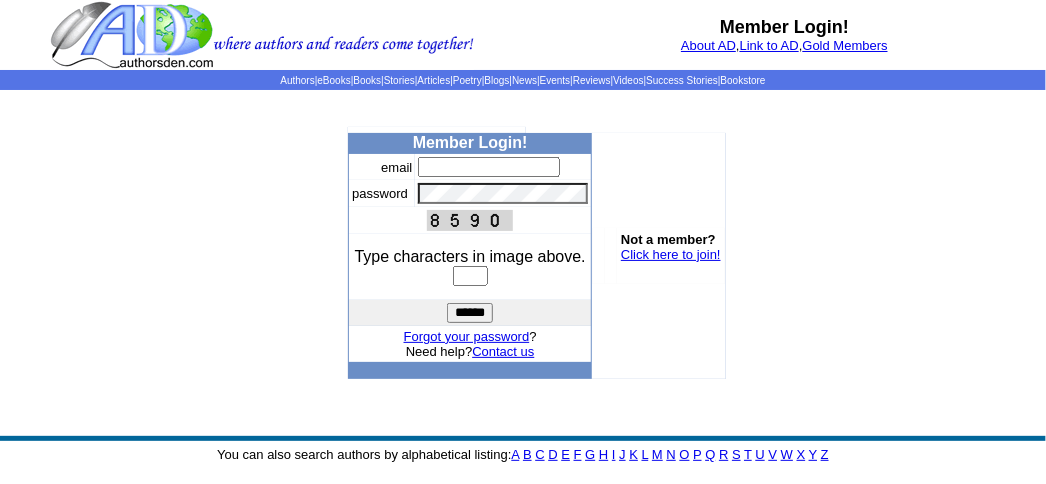 type on "******" 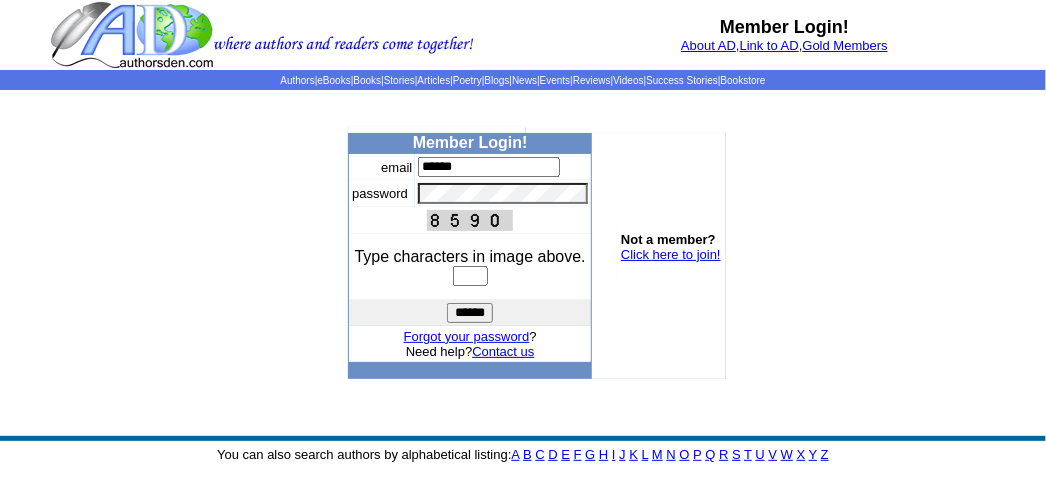 click at bounding box center [470, 276] 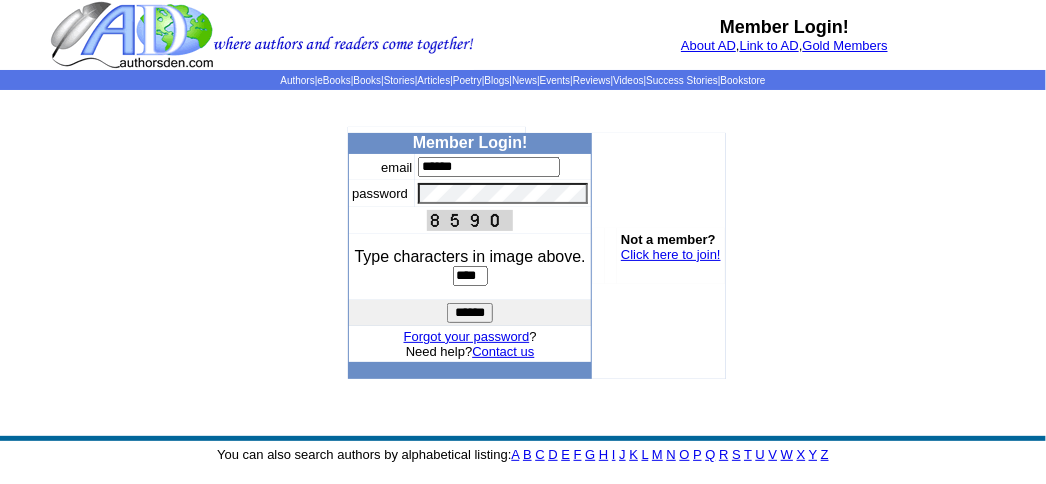 type on "****" 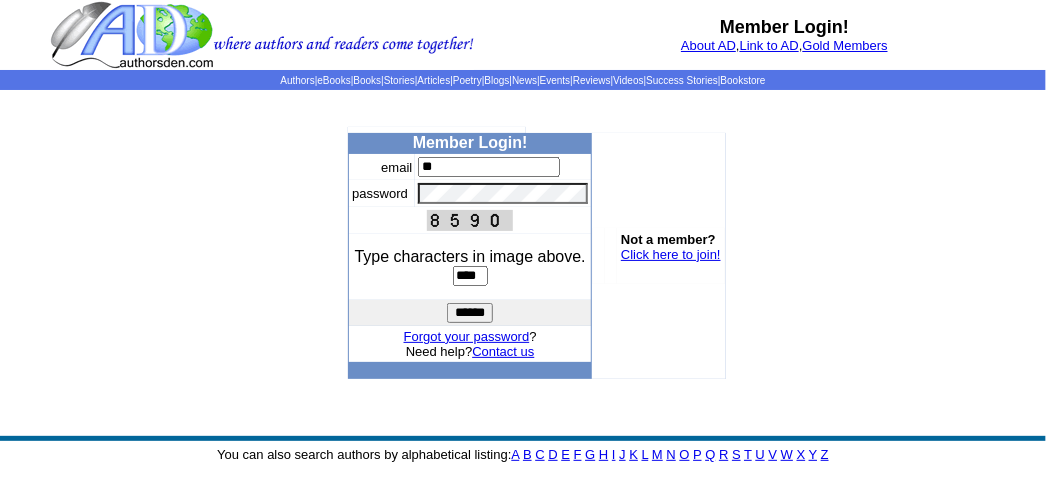 type on "*" 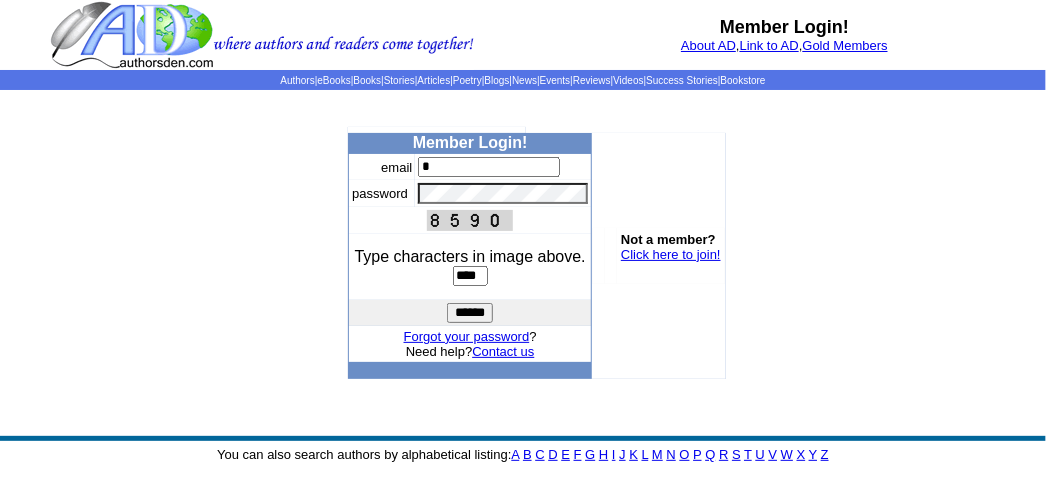type on "**********" 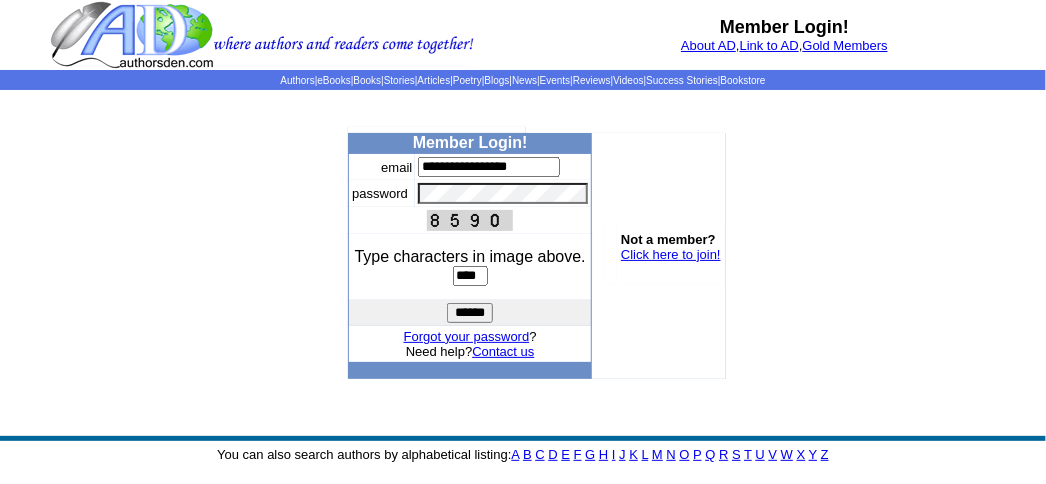 click on "******" at bounding box center [470, 313] 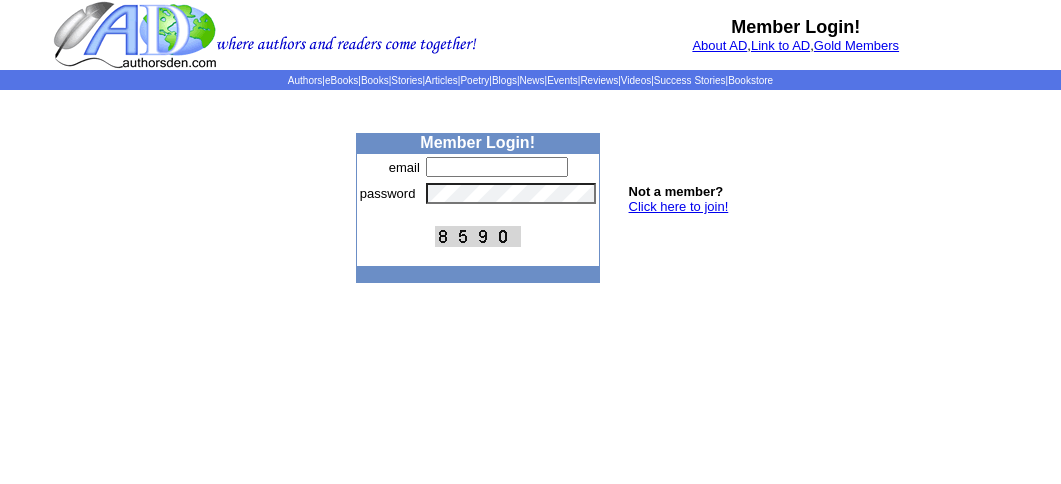 scroll, scrollTop: 0, scrollLeft: 0, axis: both 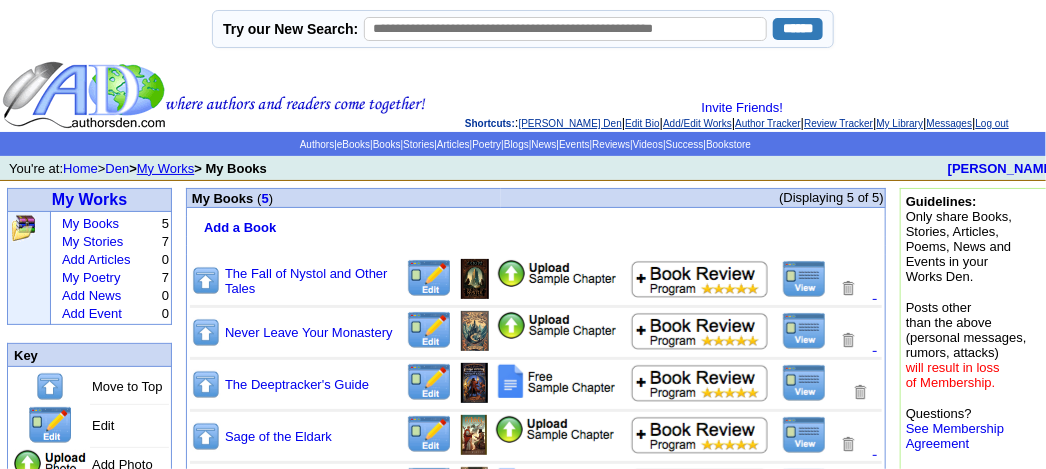 click at bounding box center (804, 279) 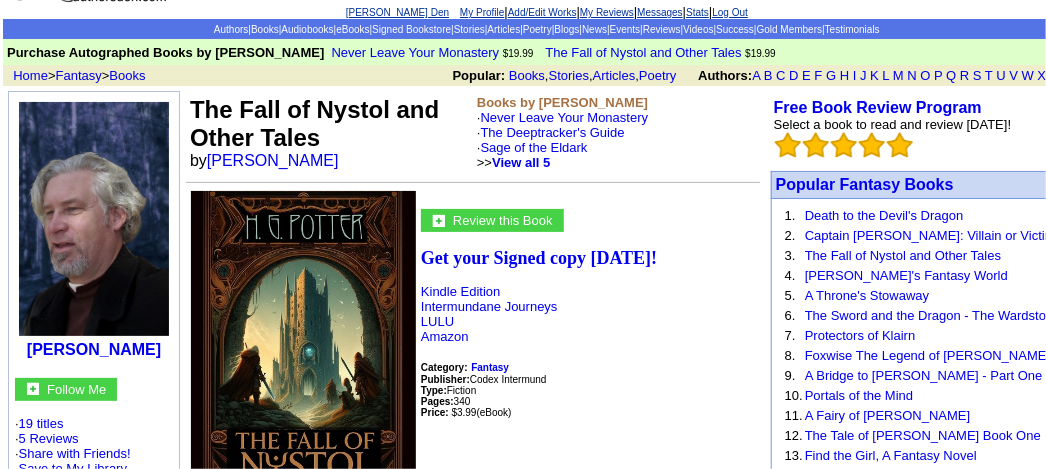 scroll, scrollTop: 100, scrollLeft: 0, axis: vertical 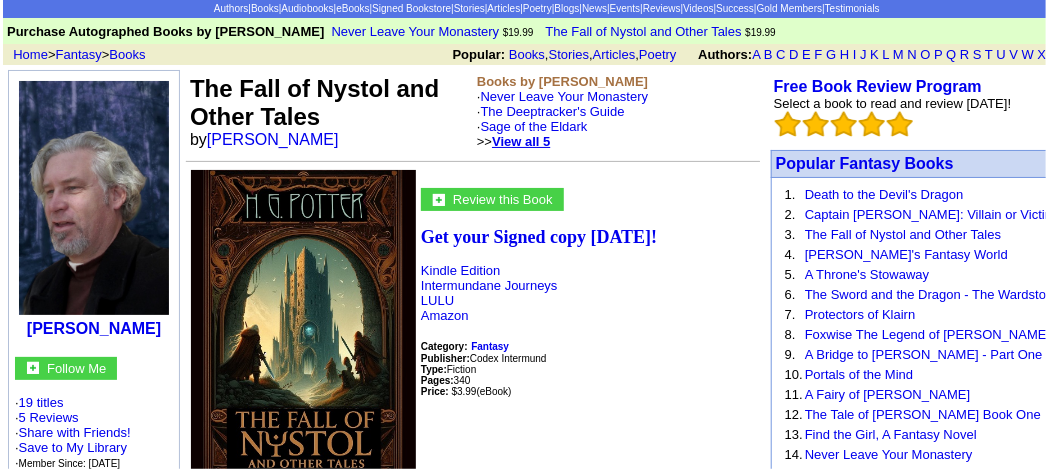 click on "View all 5" 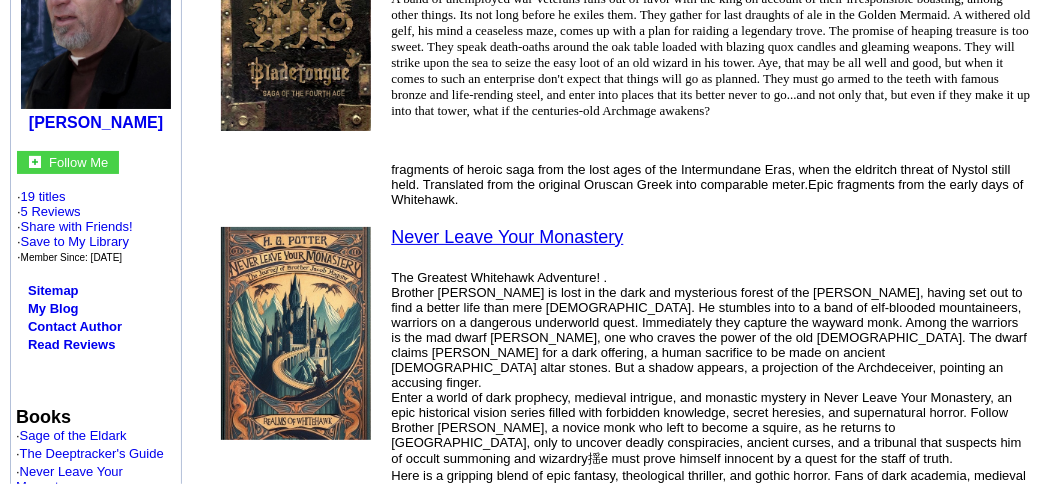 scroll, scrollTop: 300, scrollLeft: 0, axis: vertical 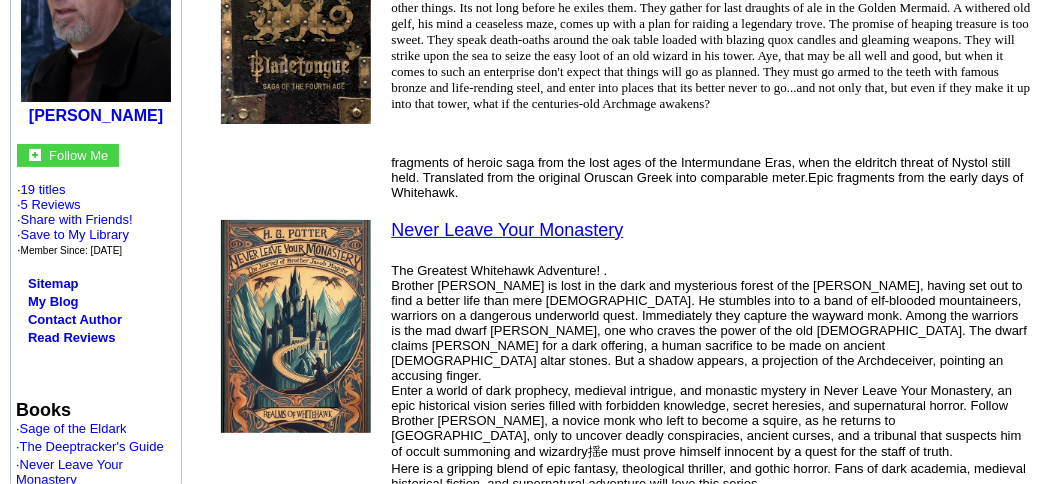 click on "Never Leave Your Monastery" at bounding box center (507, 230) 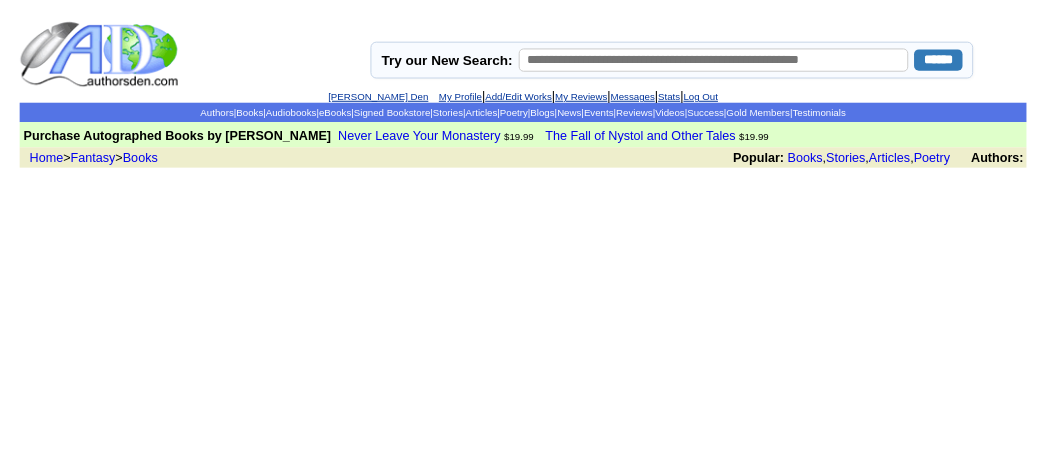 scroll, scrollTop: 0, scrollLeft: 0, axis: both 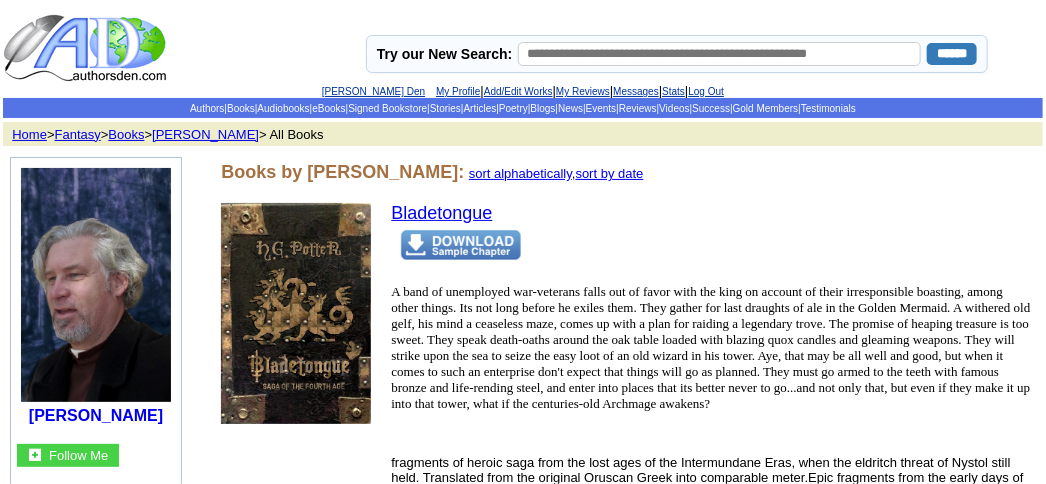 click on "[PERSON_NAME] Den" at bounding box center (373, 91) 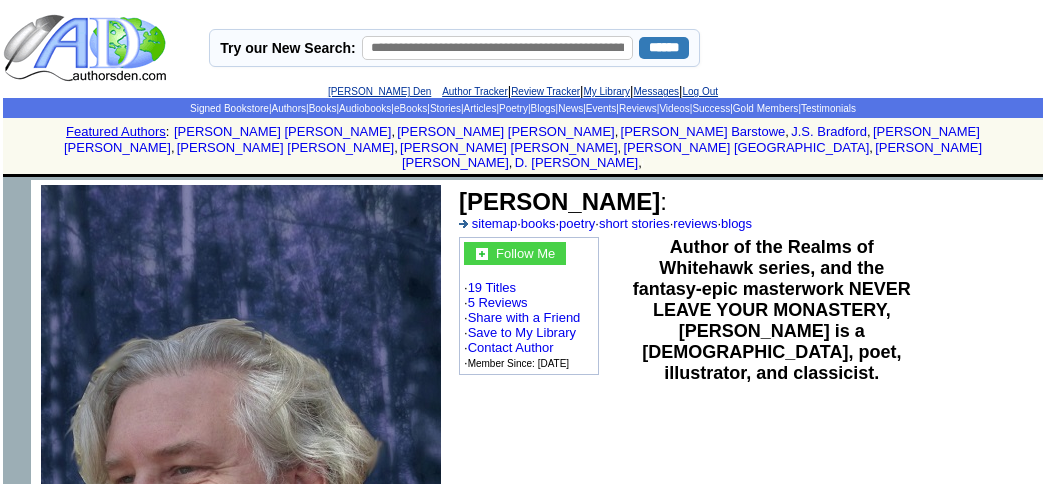 scroll, scrollTop: 0, scrollLeft: 0, axis: both 